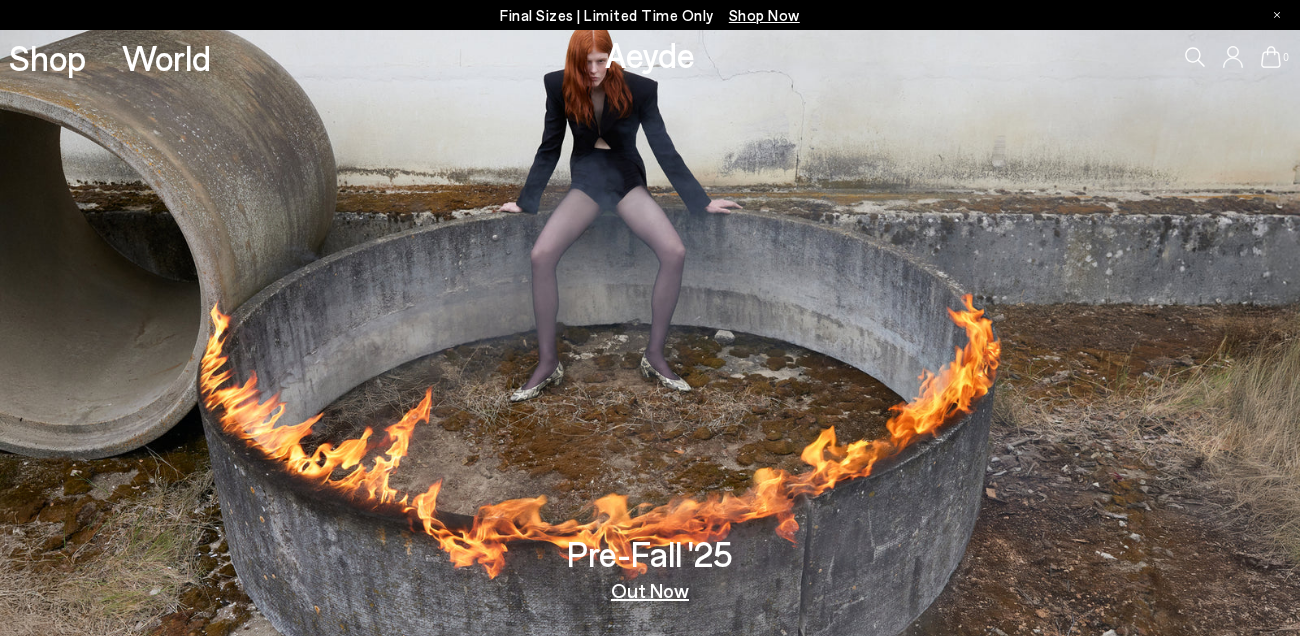 scroll, scrollTop: 0, scrollLeft: 0, axis: both 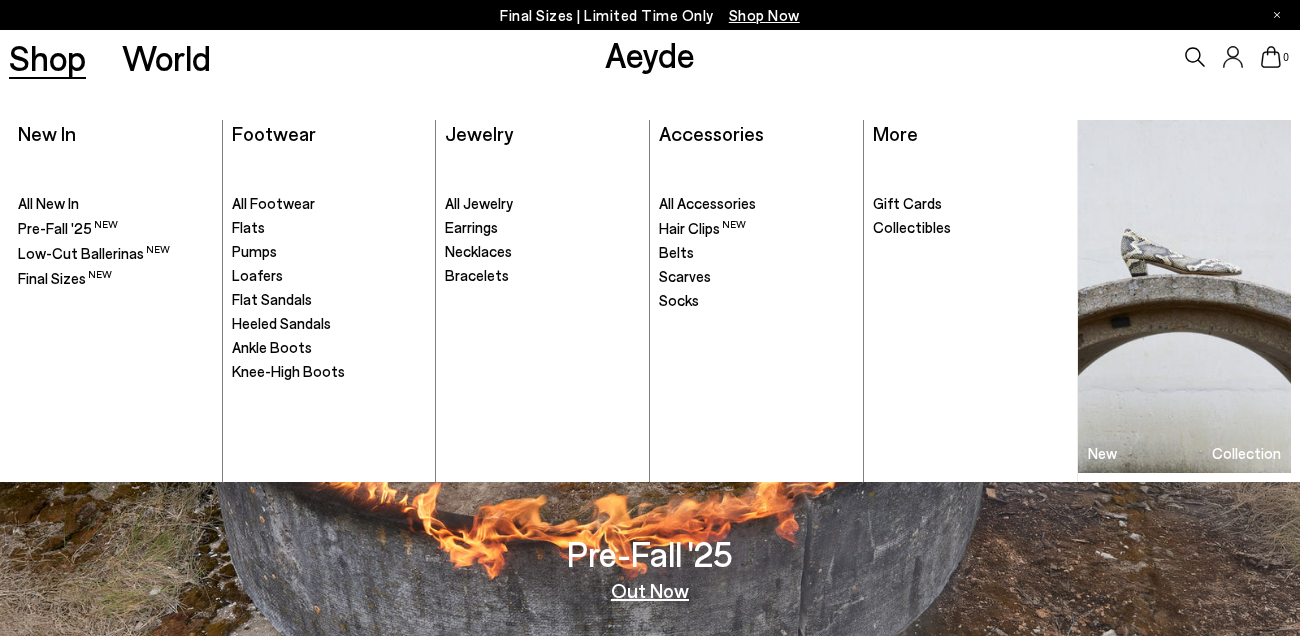 click on "Shop" at bounding box center [47, 57] 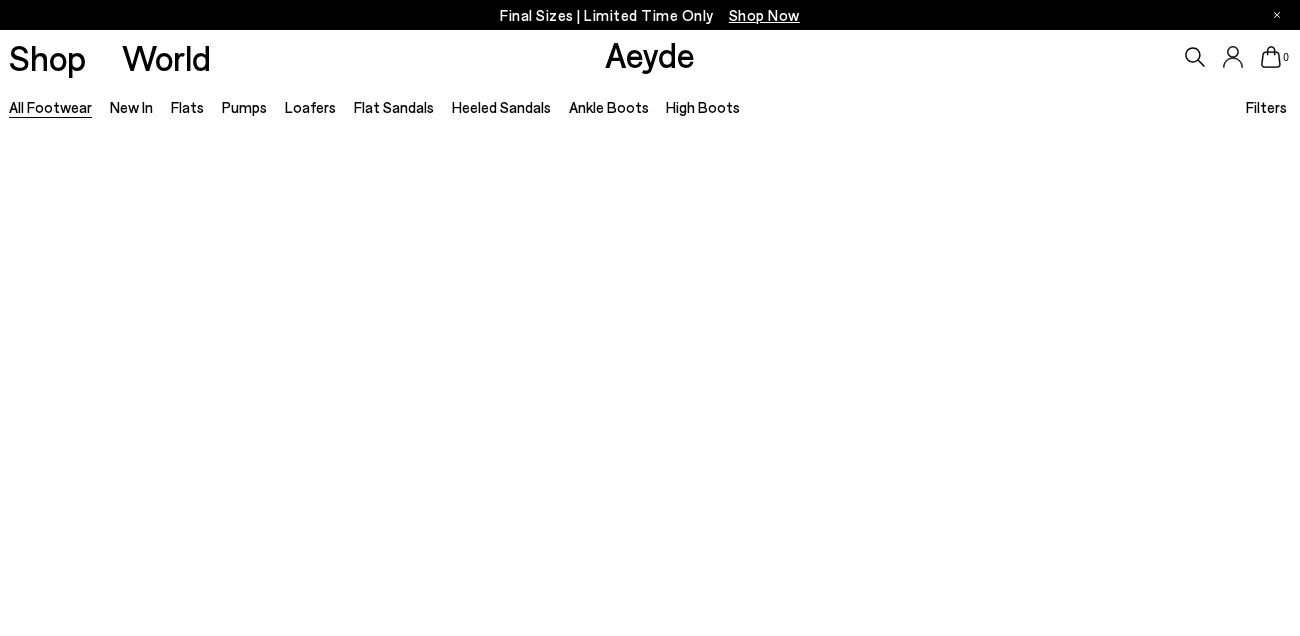 scroll, scrollTop: 0, scrollLeft: 0, axis: both 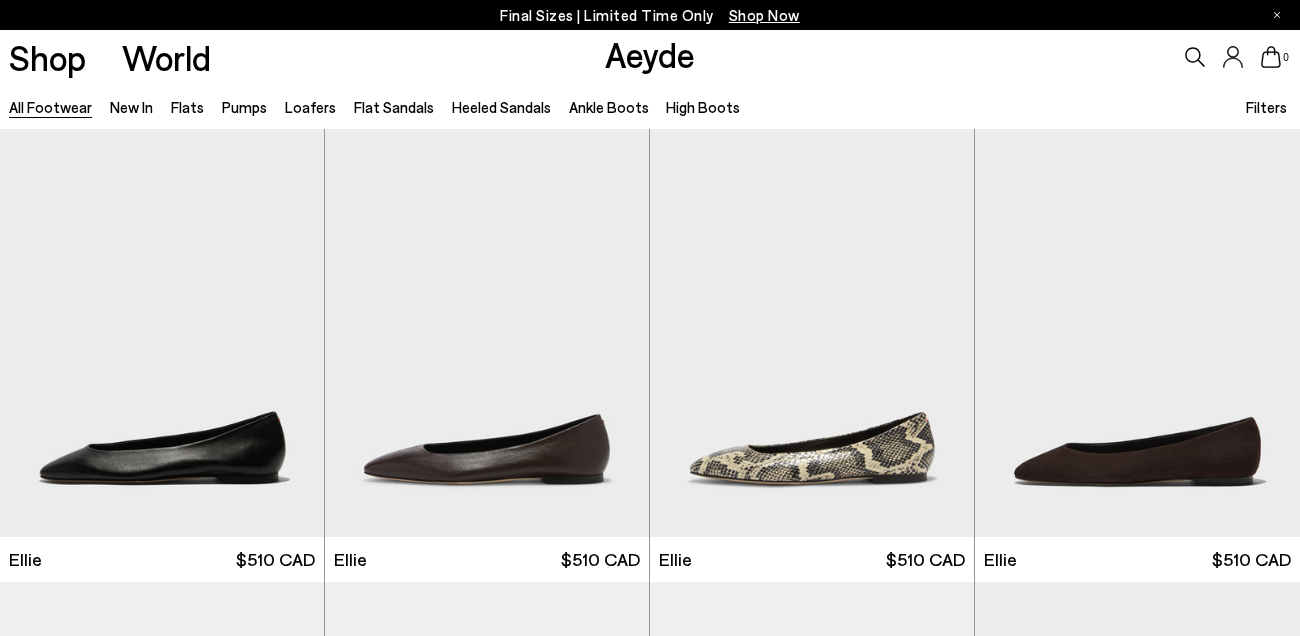 click 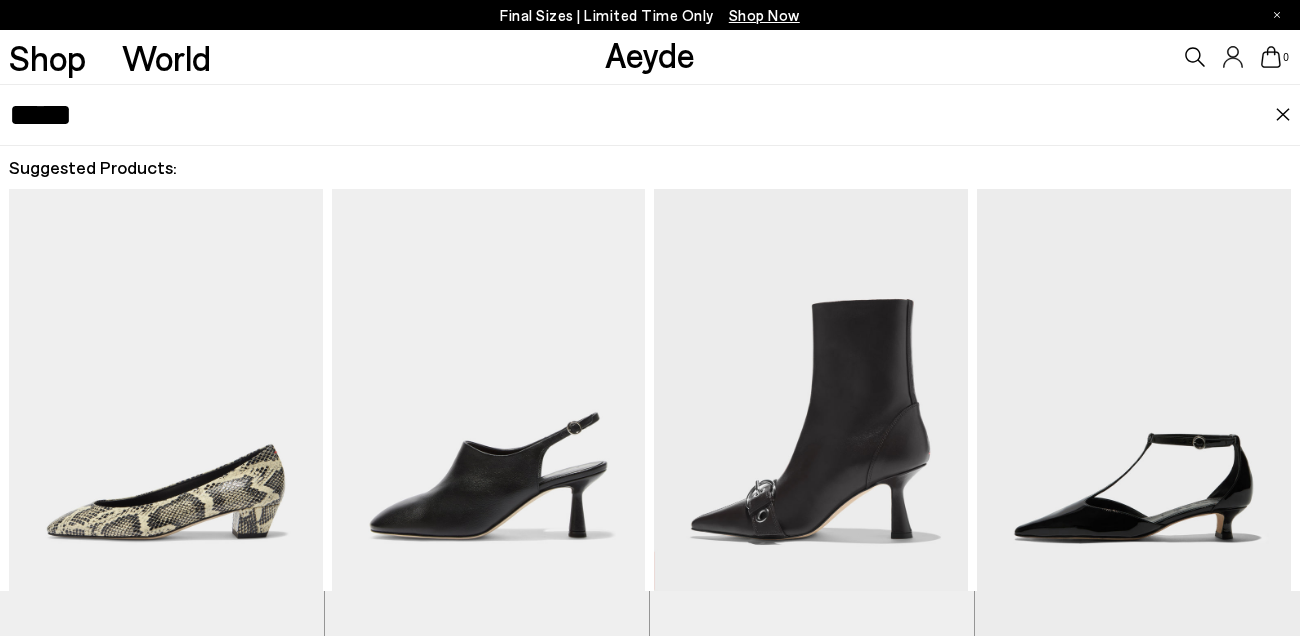 type on "*****" 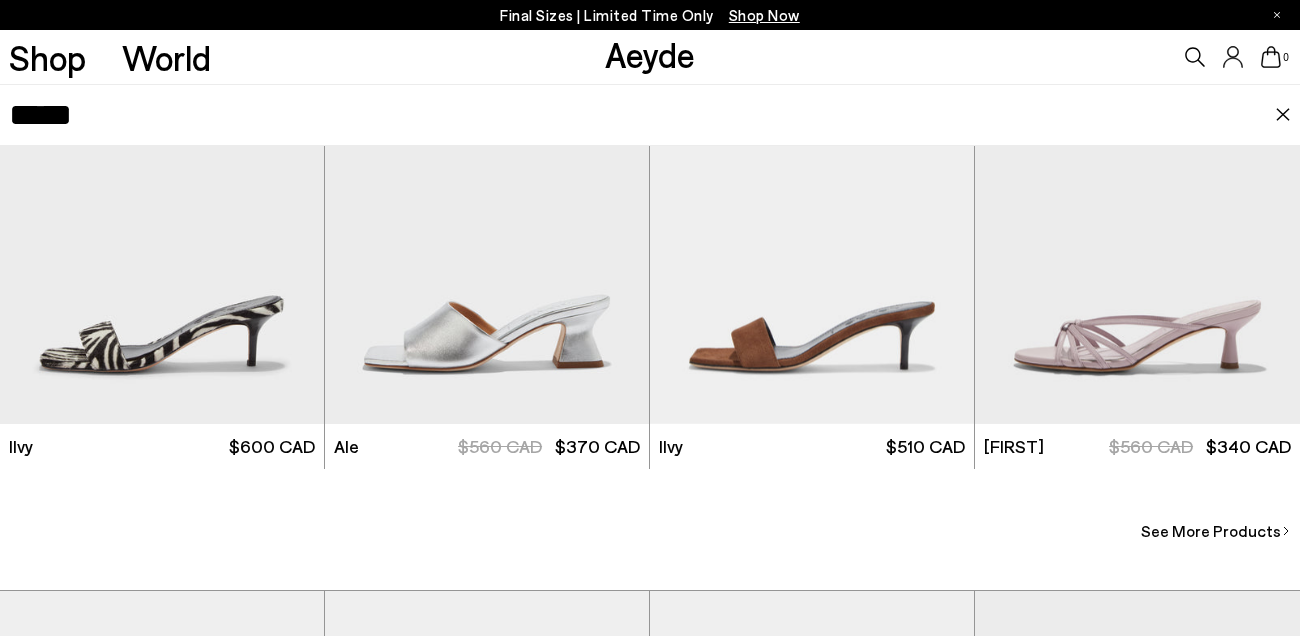 scroll, scrollTop: 654, scrollLeft: 0, axis: vertical 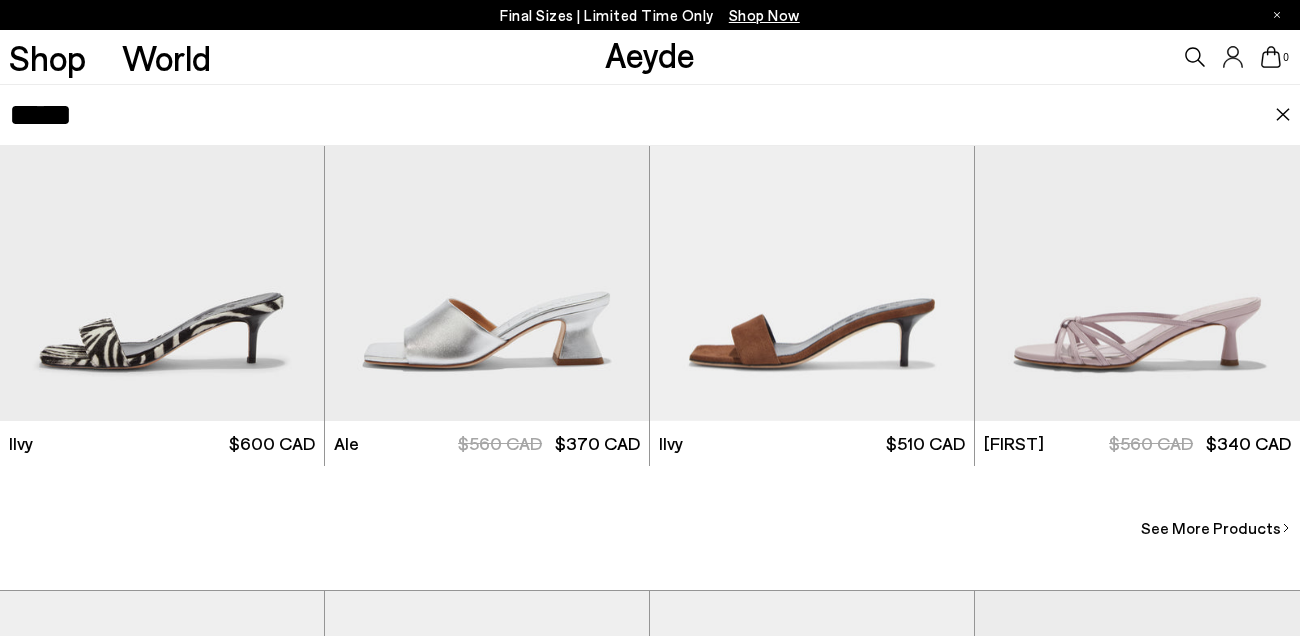click on "See More Products" at bounding box center [1211, 528] 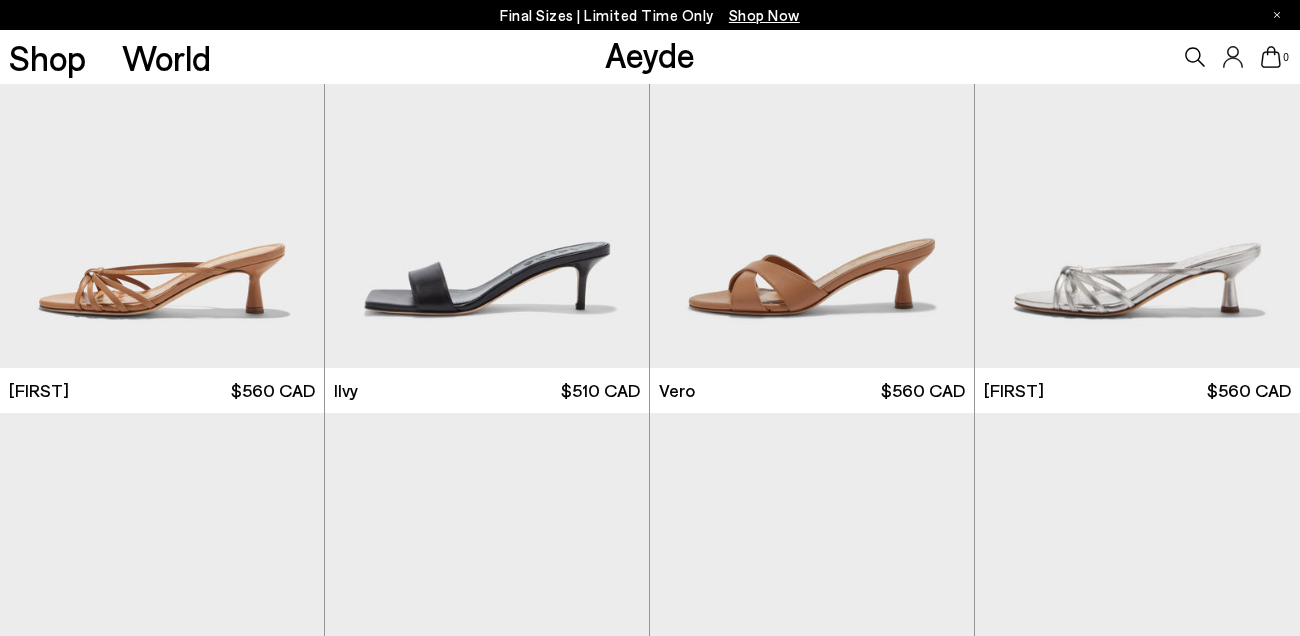 scroll, scrollTop: 709, scrollLeft: 0, axis: vertical 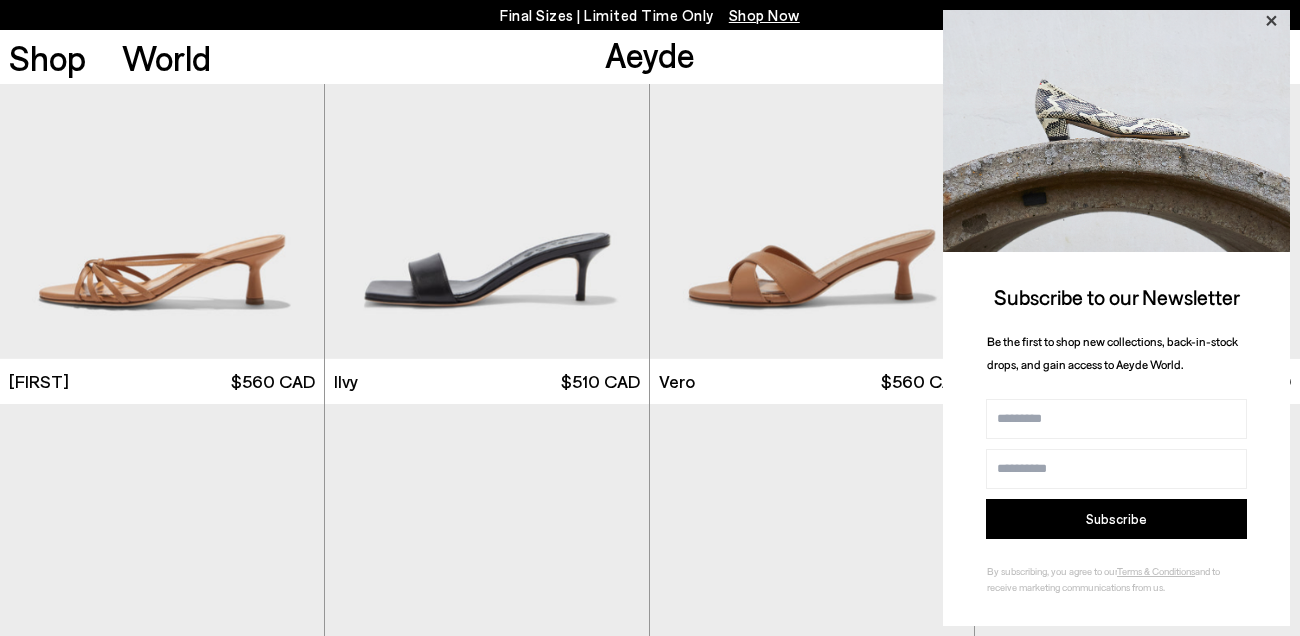 click 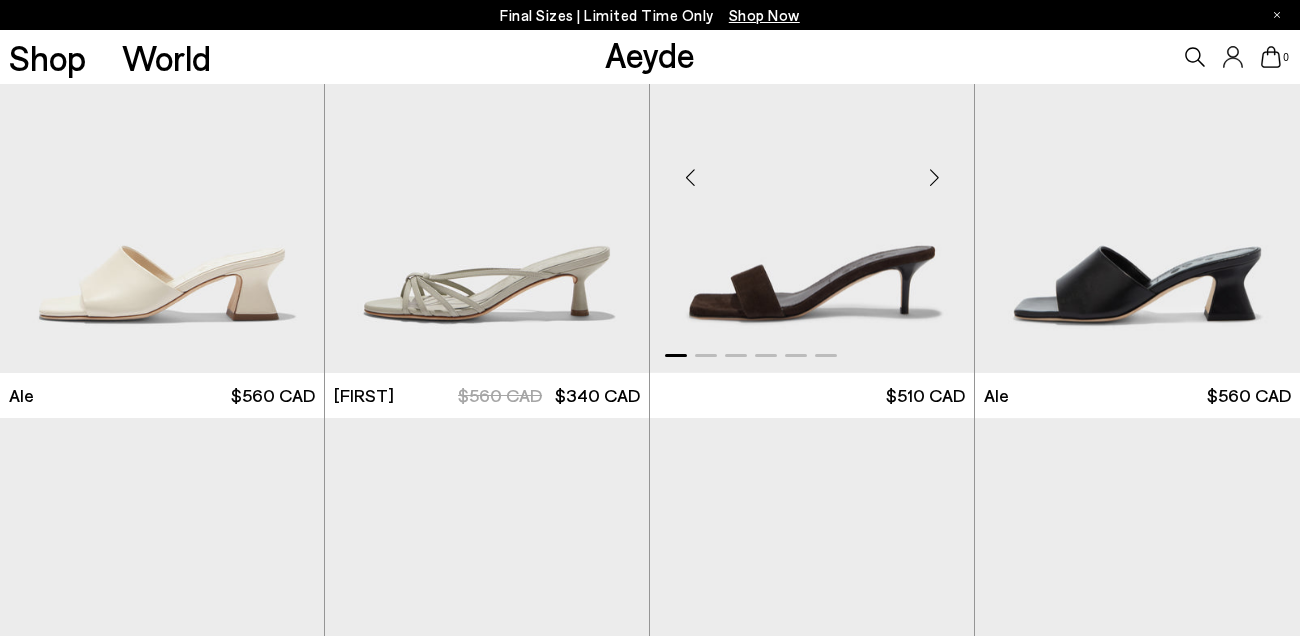 scroll, scrollTop: 1145, scrollLeft: 0, axis: vertical 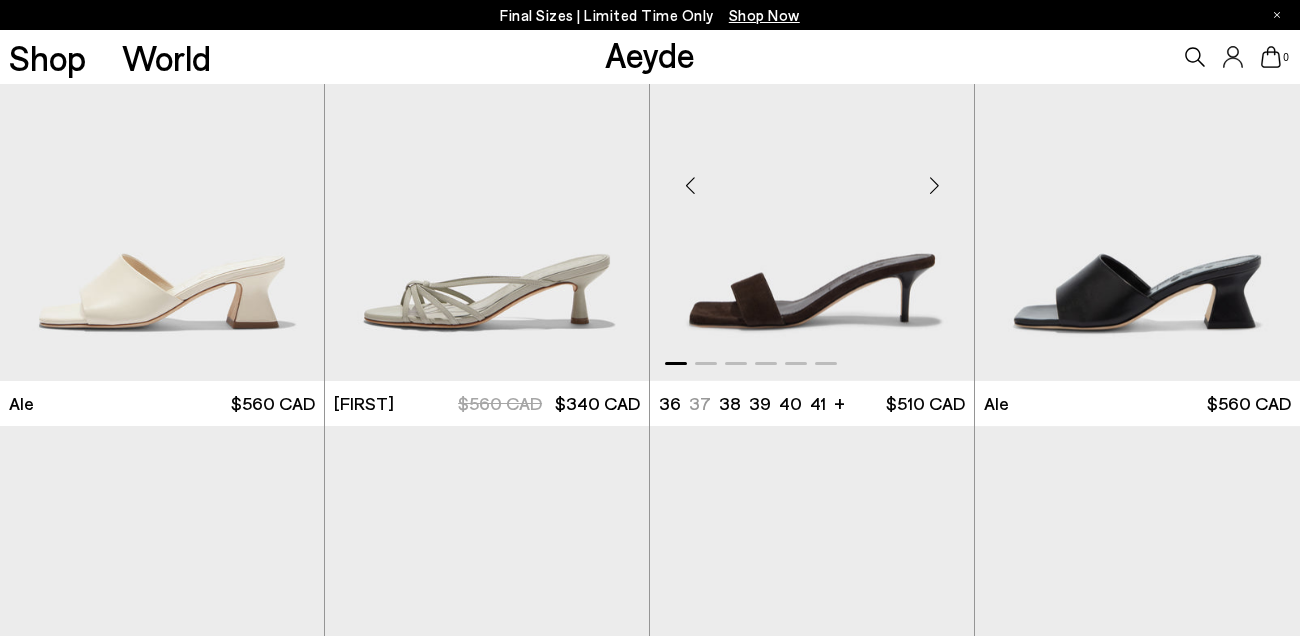 click at bounding box center [812, 177] 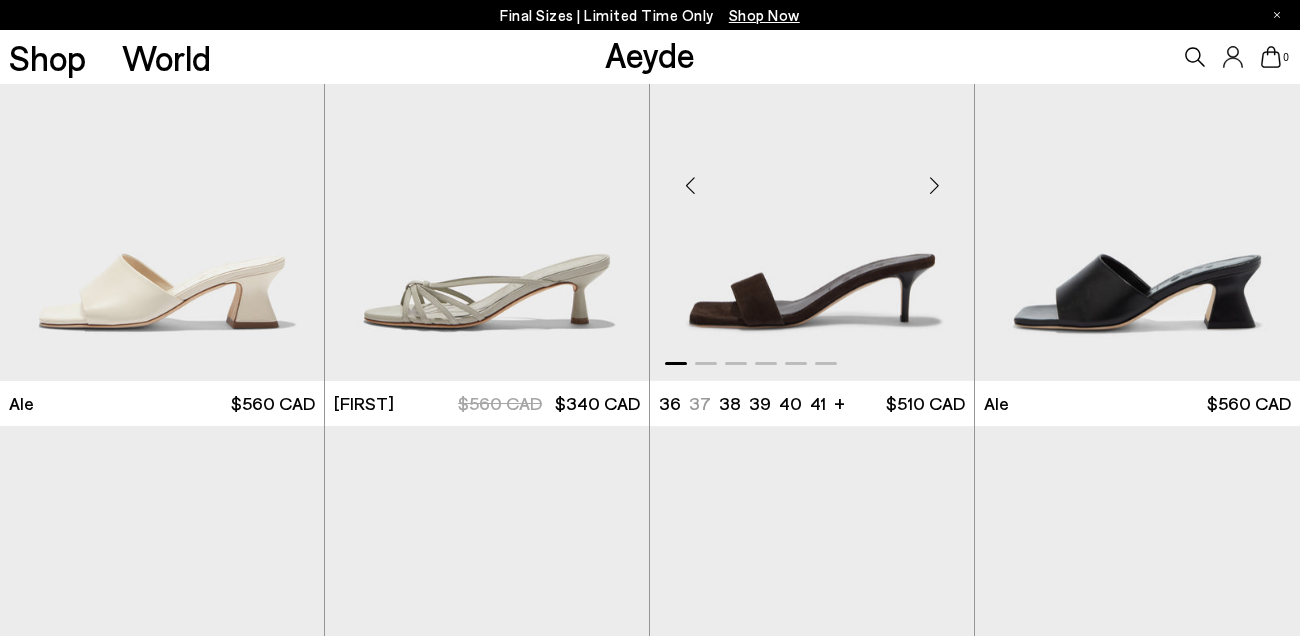 click on "Ilvy
36
37
37.5
38
38.5
+" at bounding box center [812, 403] 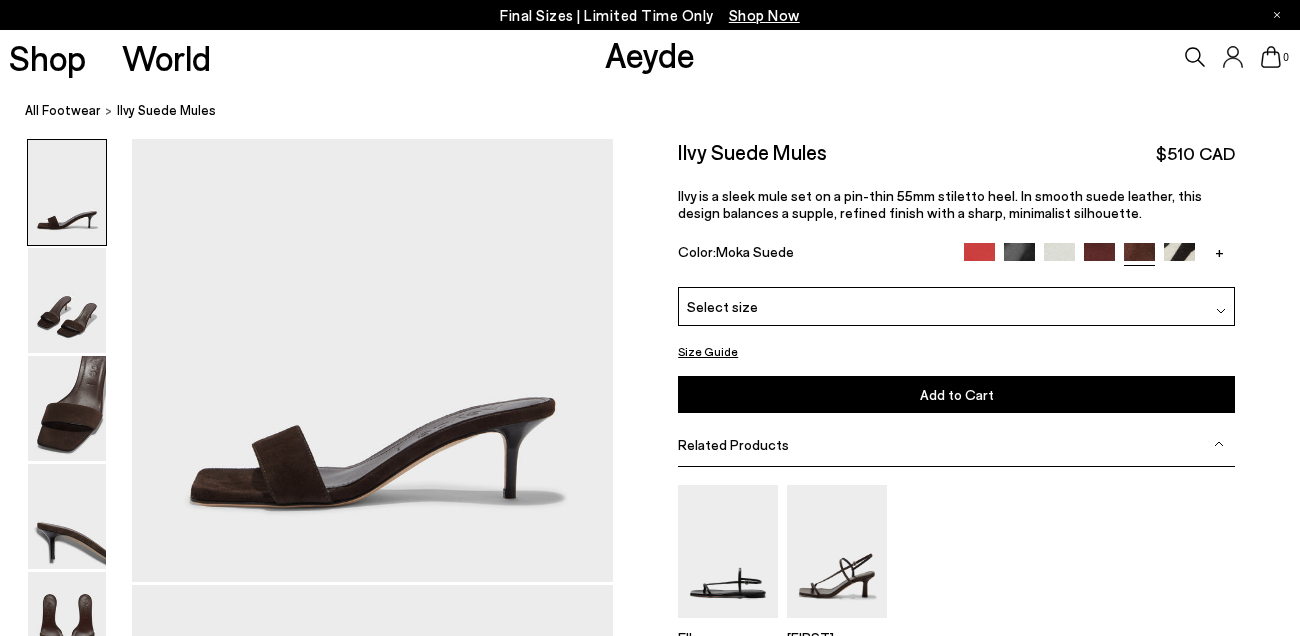 scroll, scrollTop: 0, scrollLeft: 0, axis: both 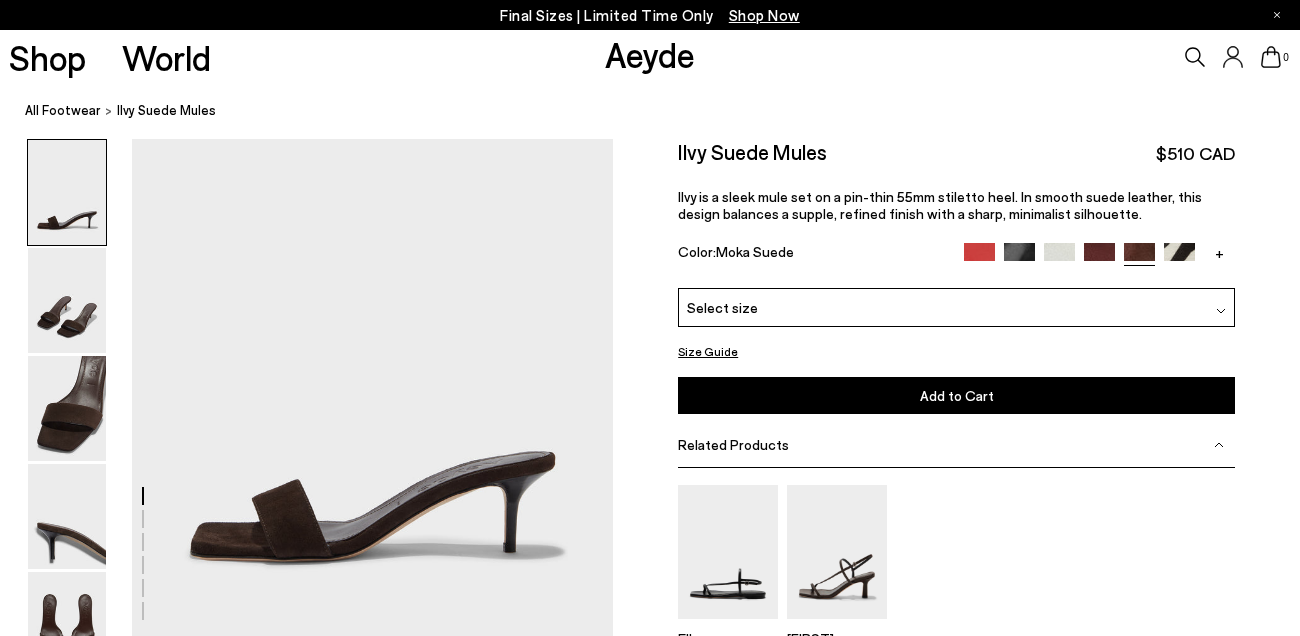 click at bounding box center (1099, 258) 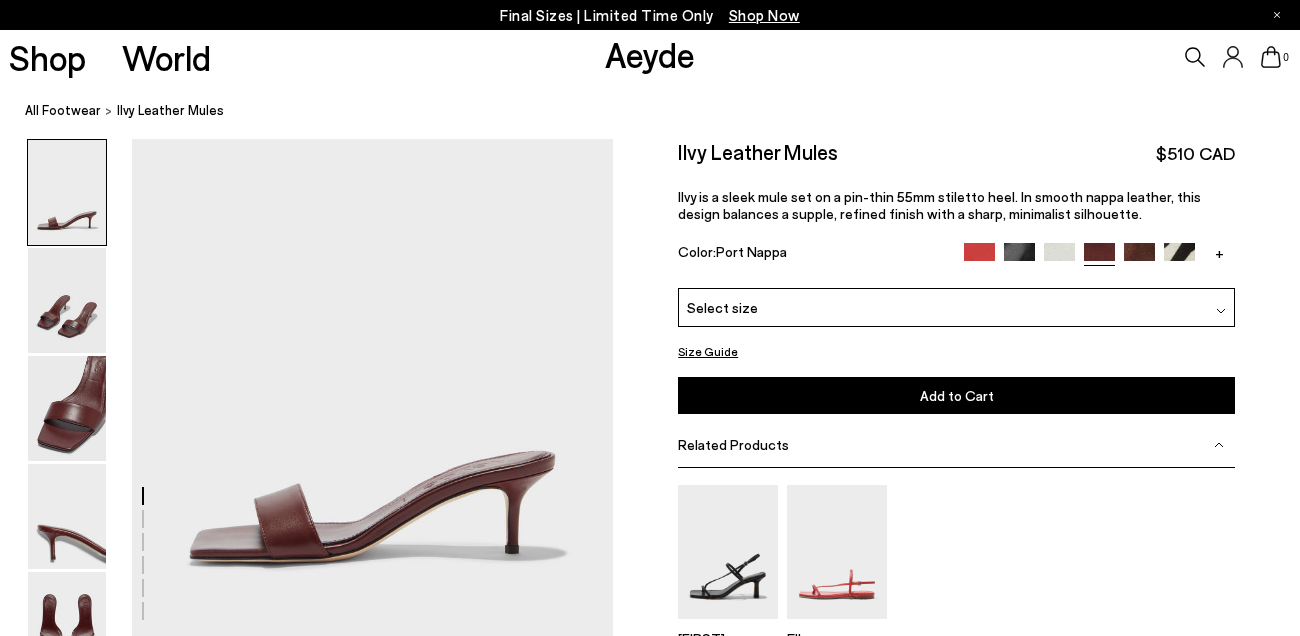 scroll, scrollTop: 0, scrollLeft: 0, axis: both 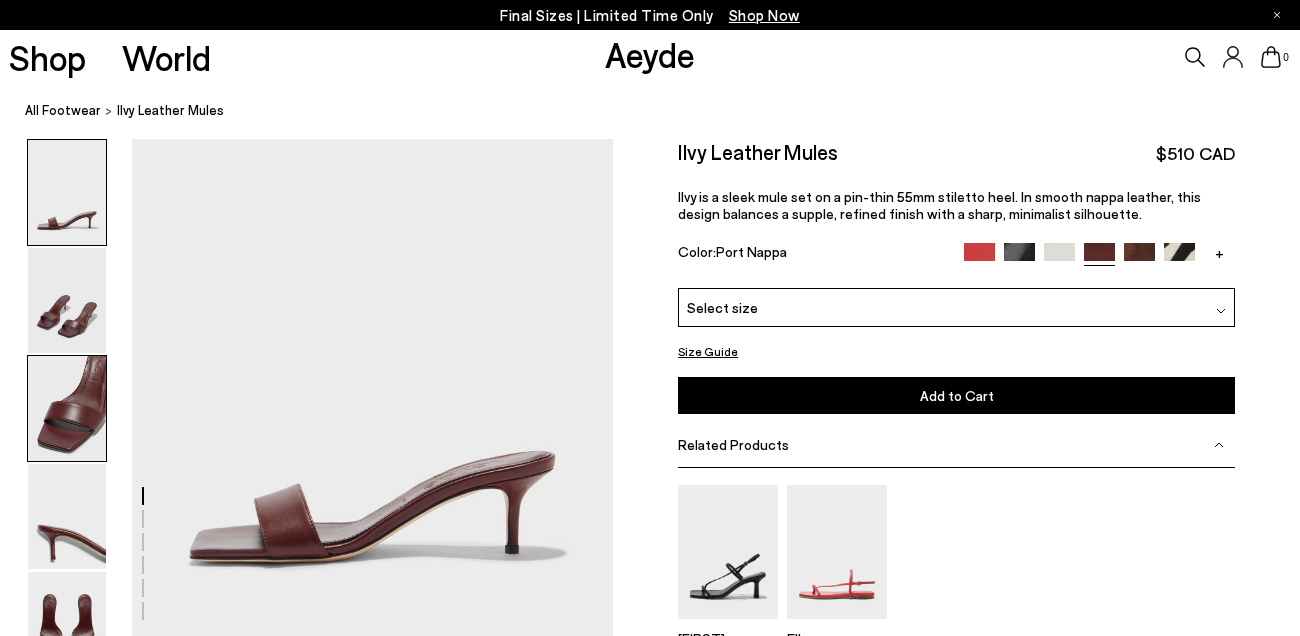 click at bounding box center (67, 408) 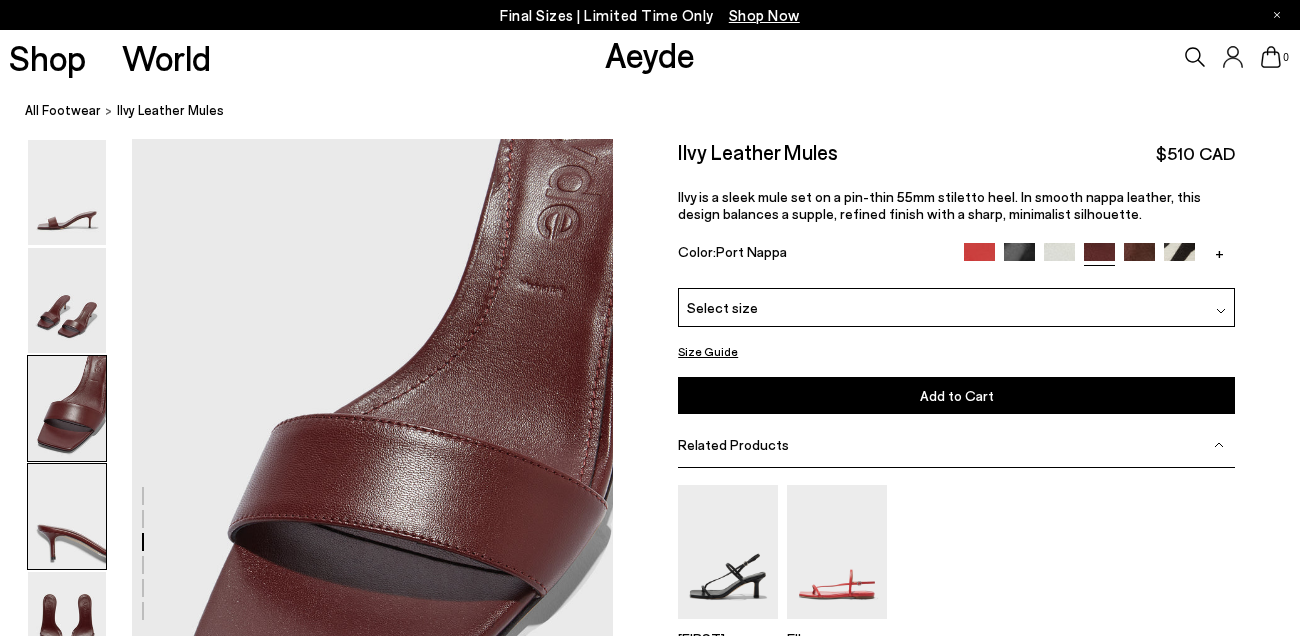 click at bounding box center (67, 516) 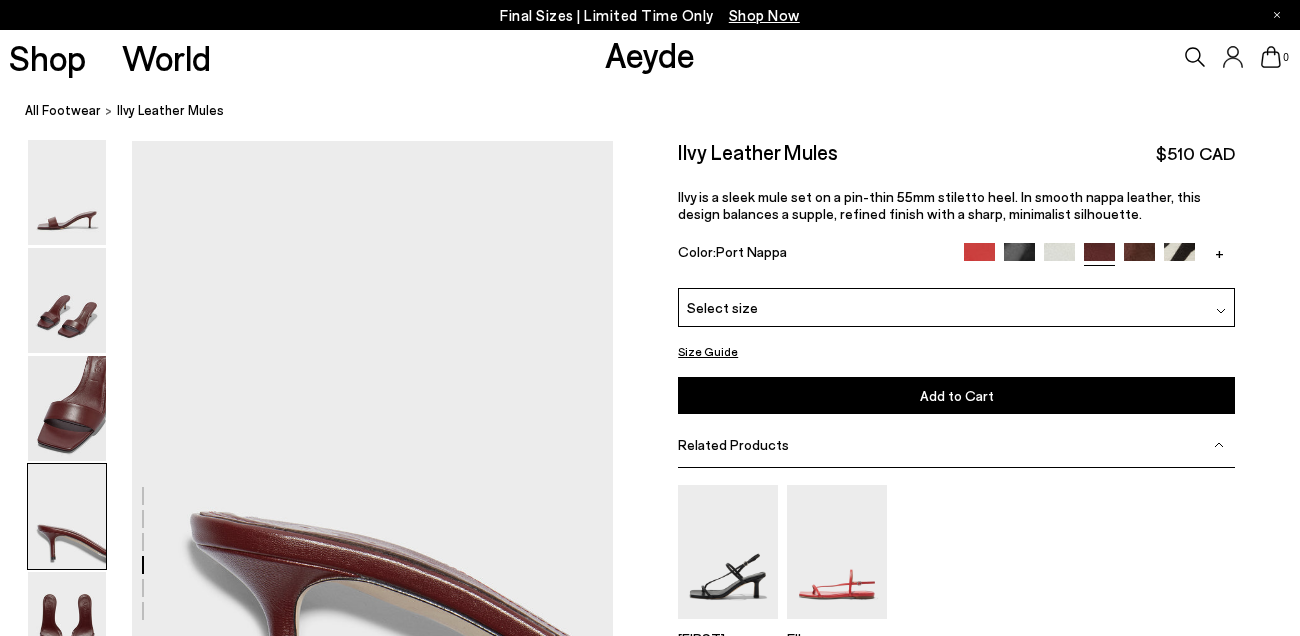 scroll, scrollTop: 1791, scrollLeft: 0, axis: vertical 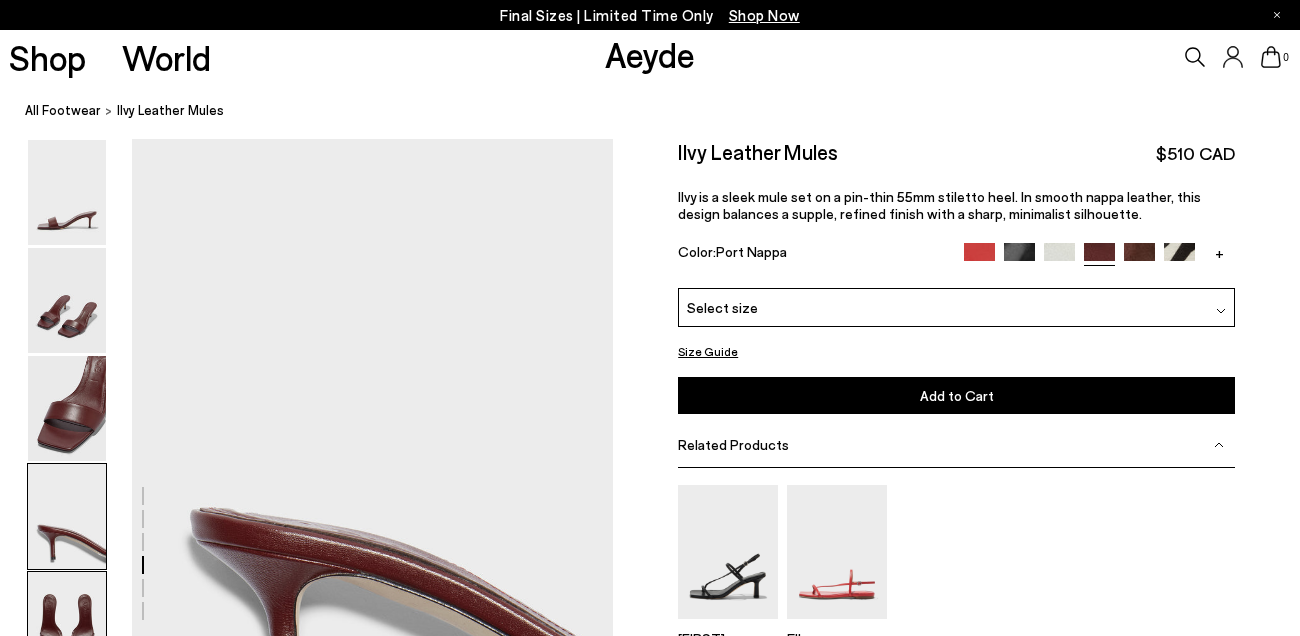 click at bounding box center (67, 624) 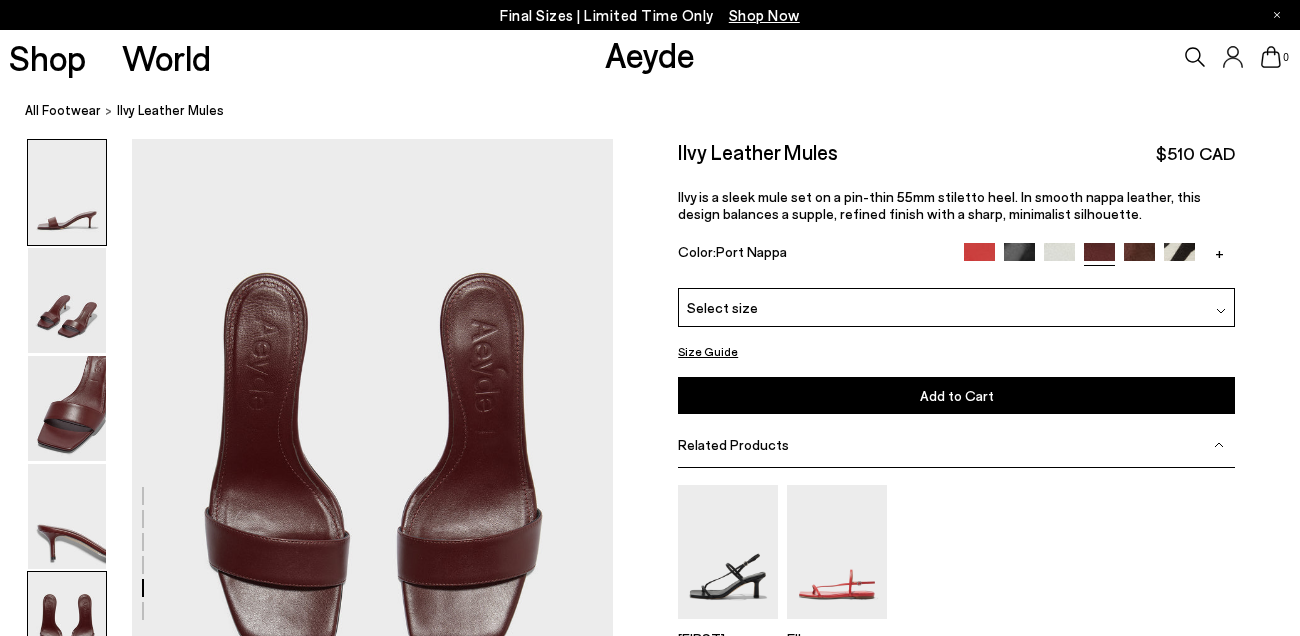 click at bounding box center (67, 192) 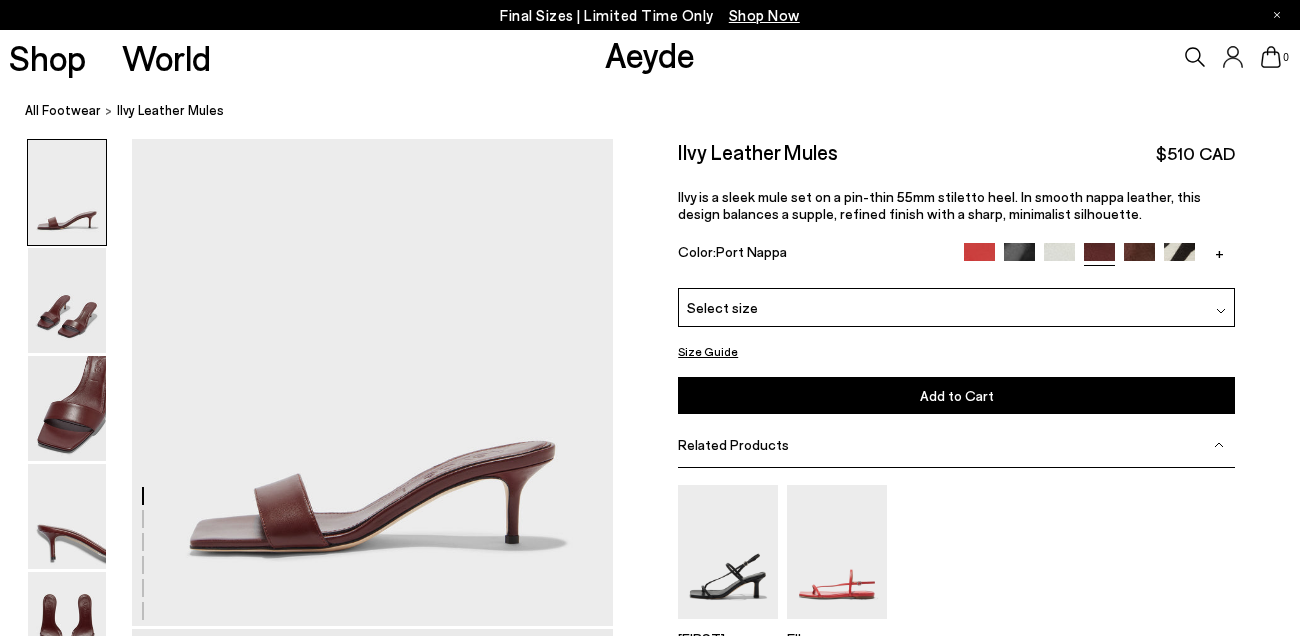 scroll, scrollTop: 0, scrollLeft: 0, axis: both 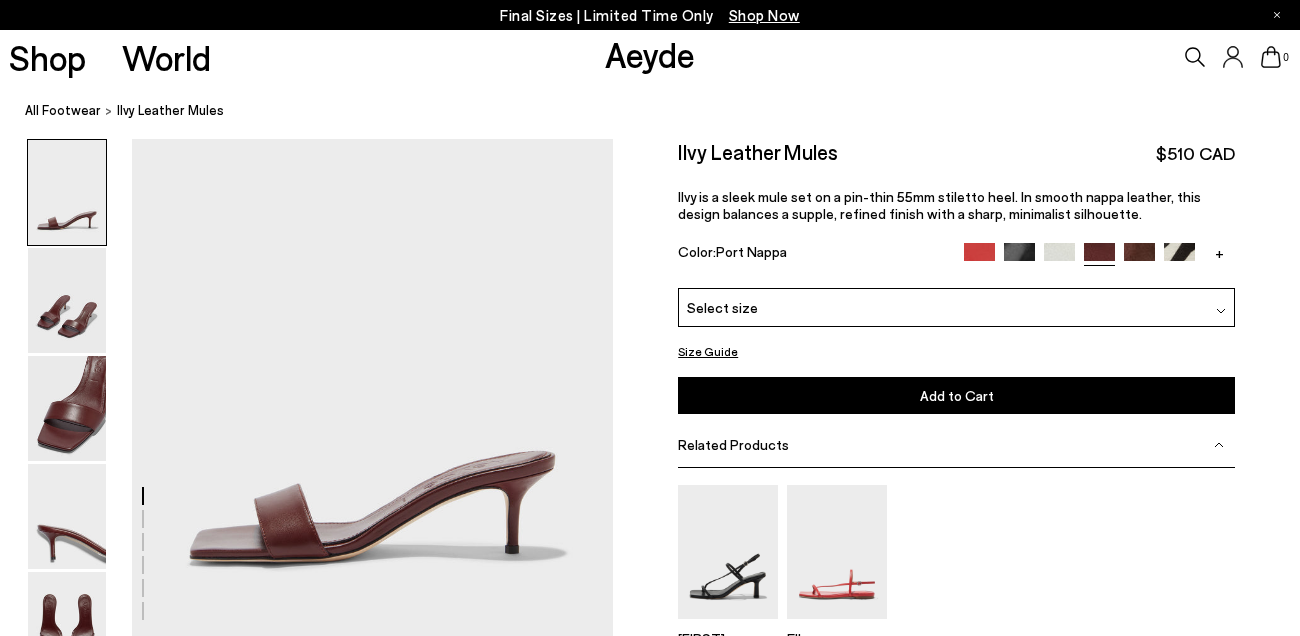 click at bounding box center (1139, 258) 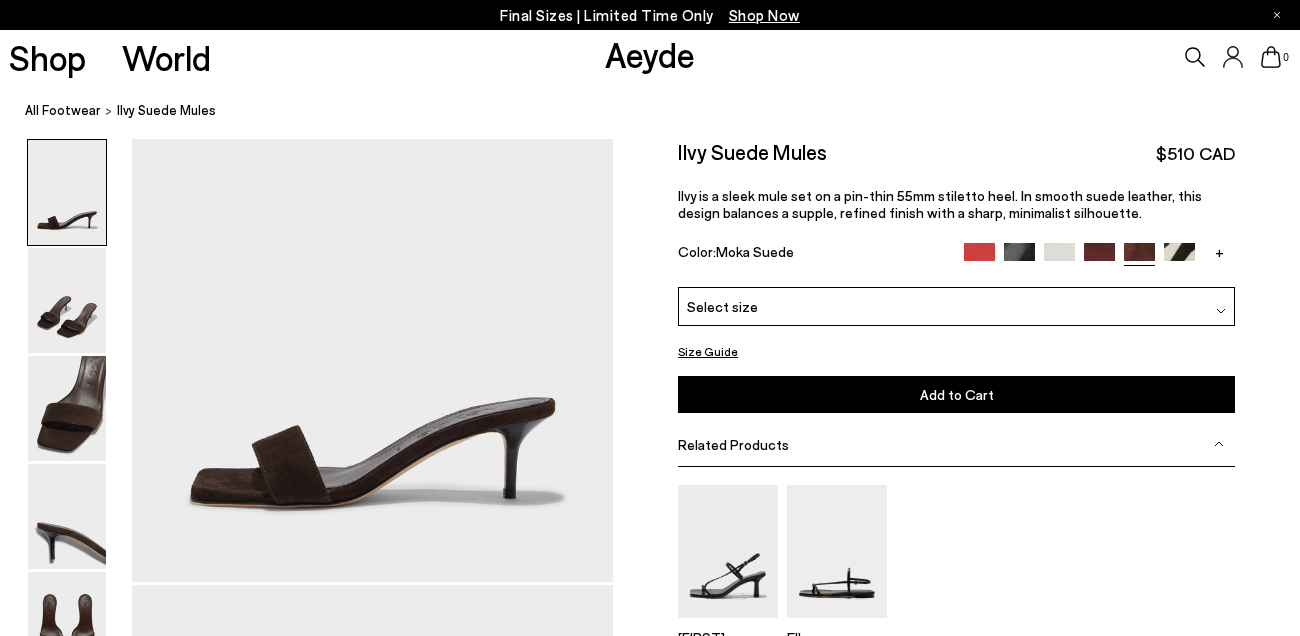 scroll, scrollTop: 0, scrollLeft: 0, axis: both 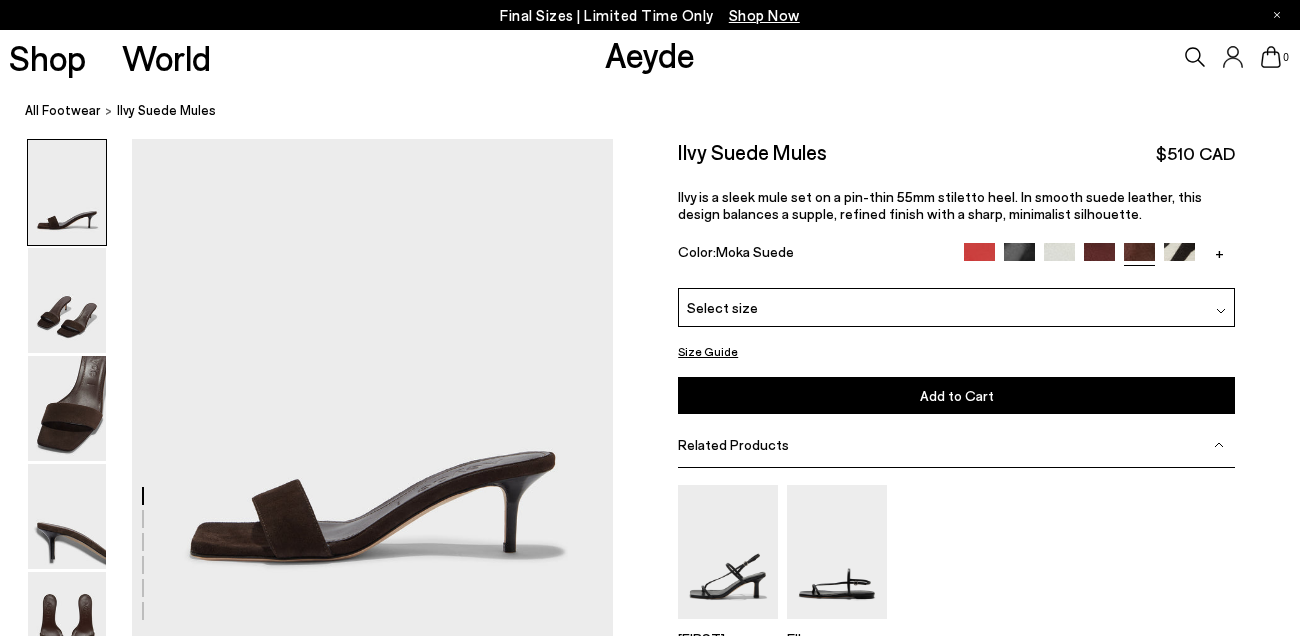 click on "+" at bounding box center (1219, 252) 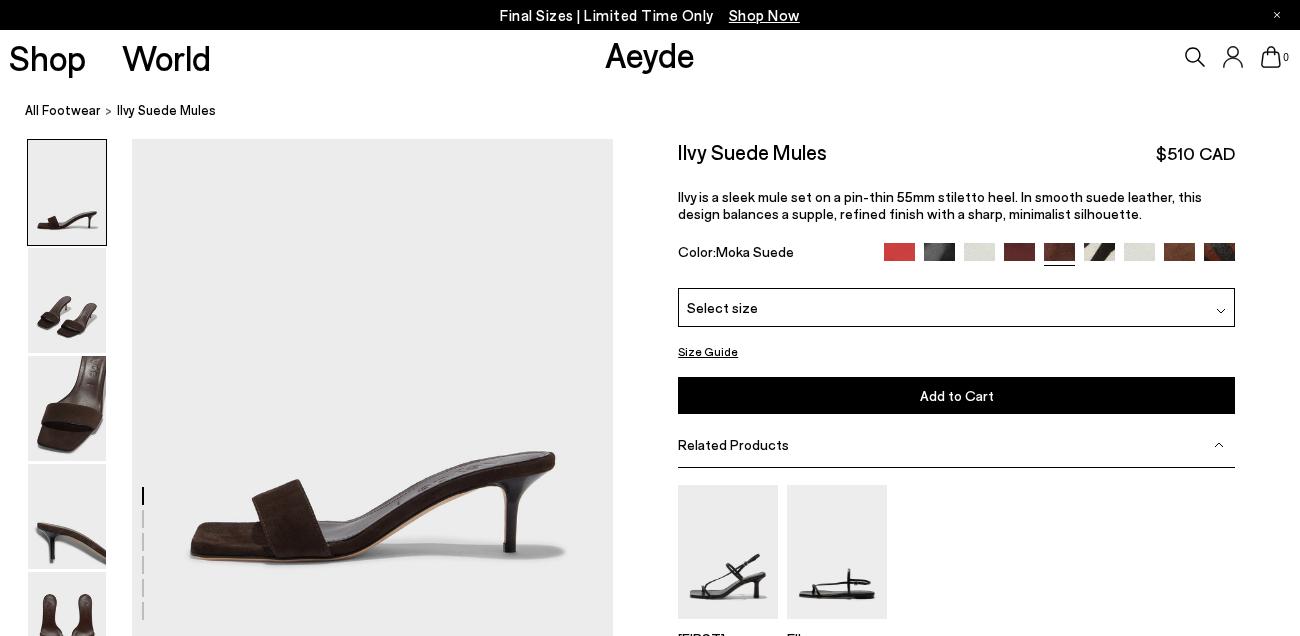 click at bounding box center [1179, 258] 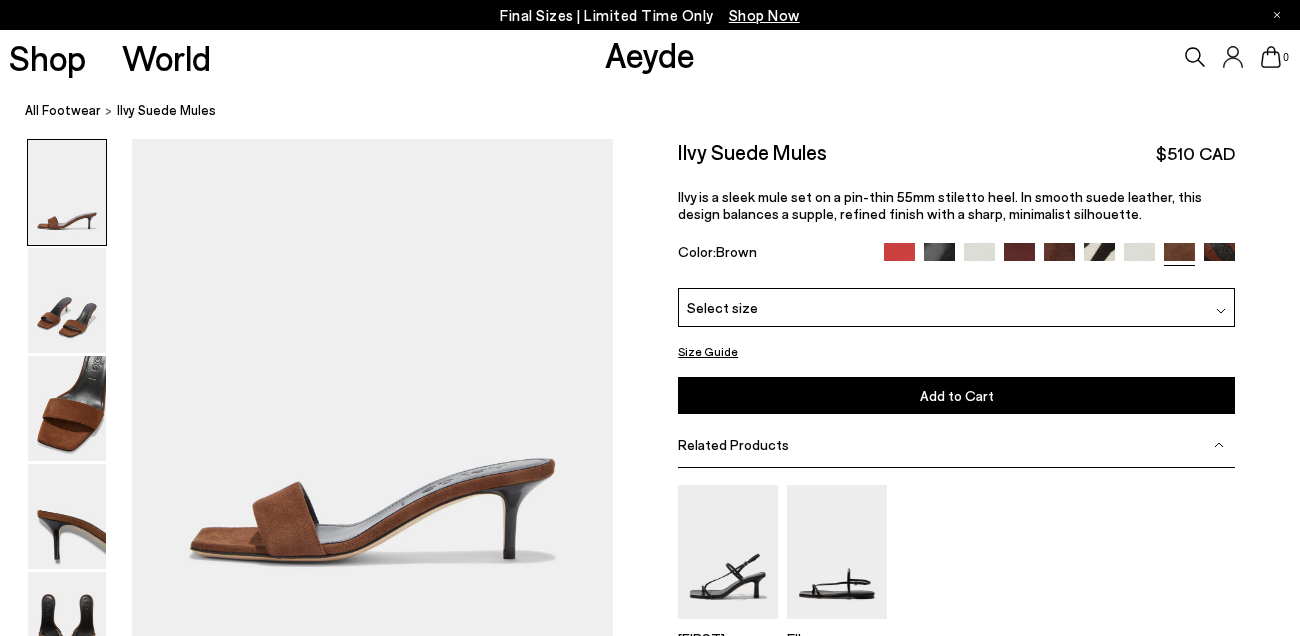 scroll, scrollTop: 0, scrollLeft: 0, axis: both 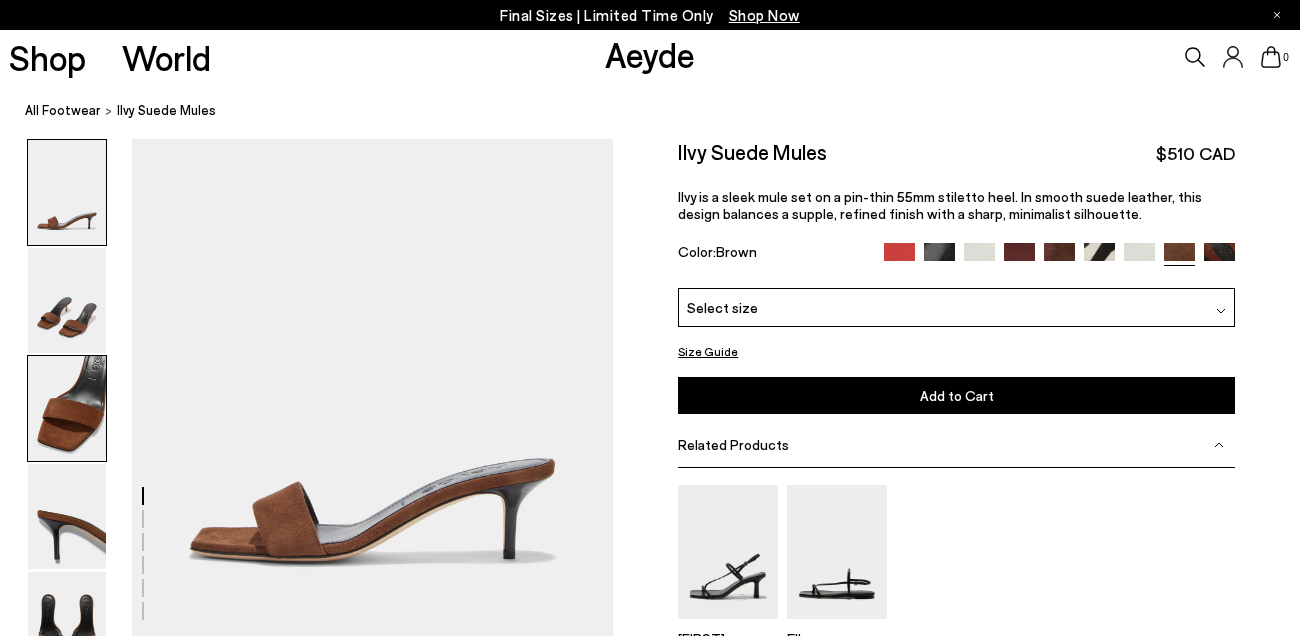 click at bounding box center [67, 408] 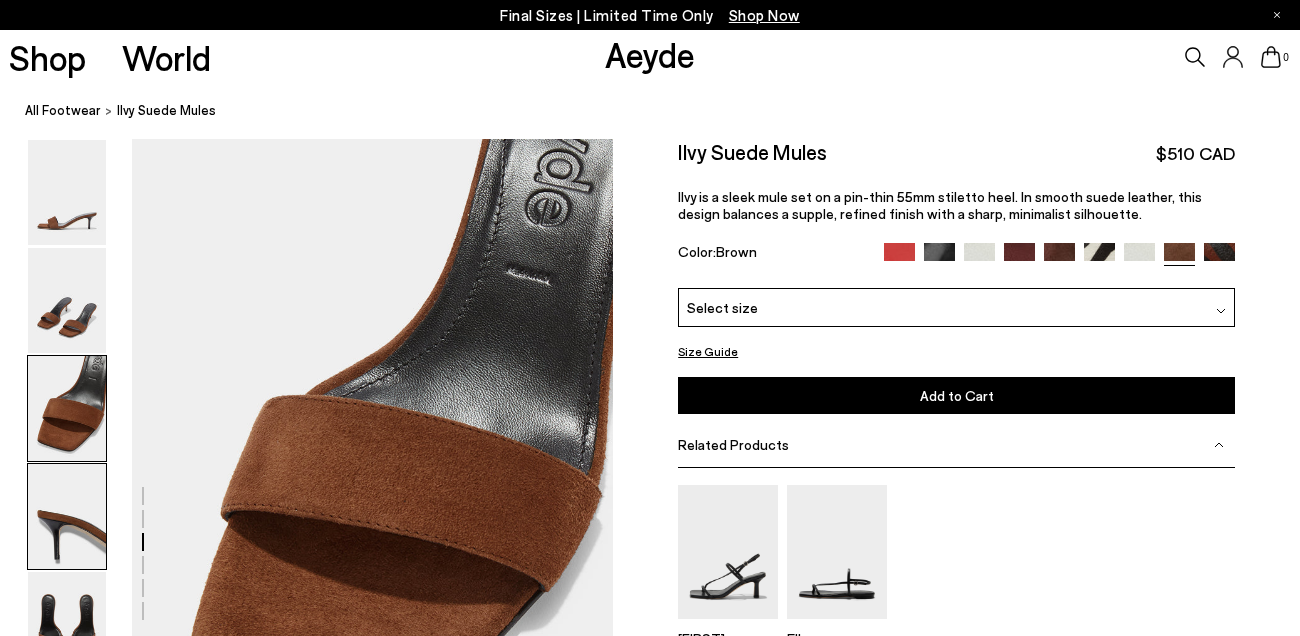 click at bounding box center (67, 516) 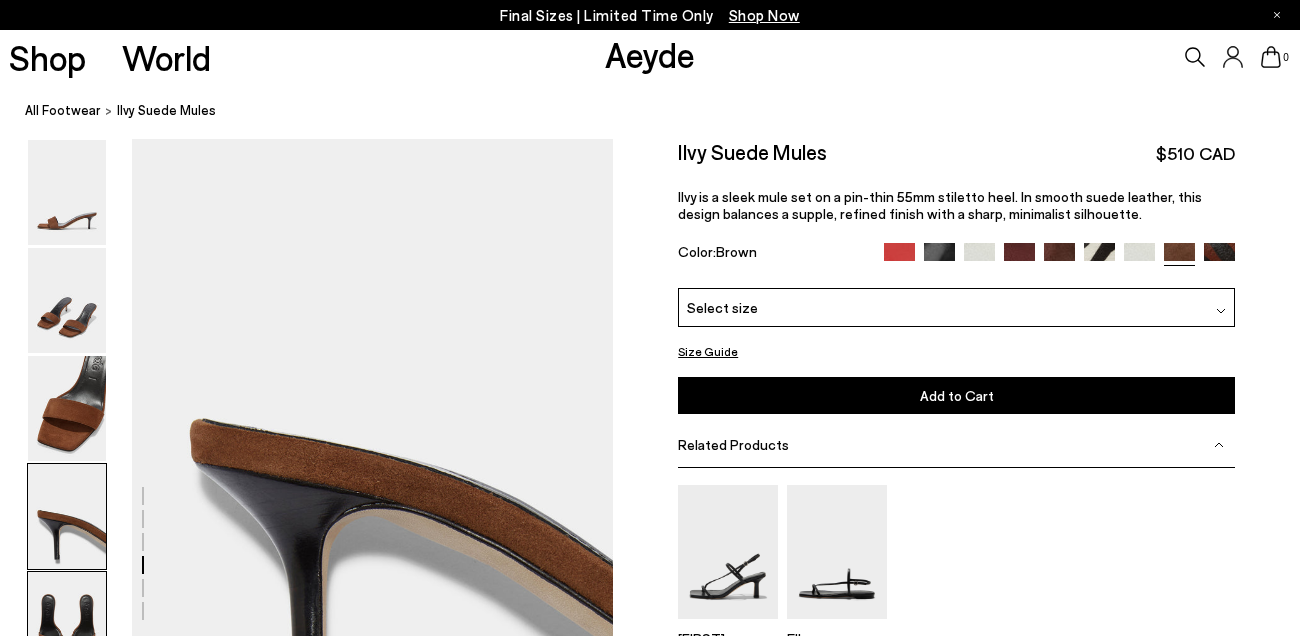 click at bounding box center [67, 624] 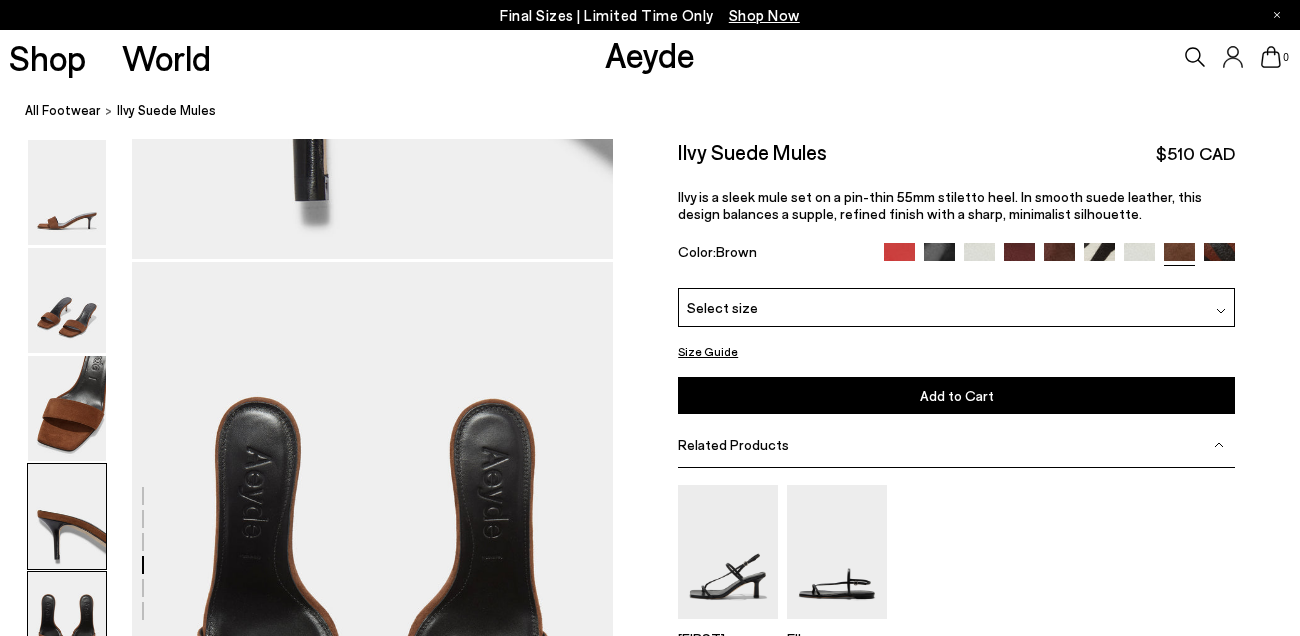scroll, scrollTop: 2435, scrollLeft: 0, axis: vertical 